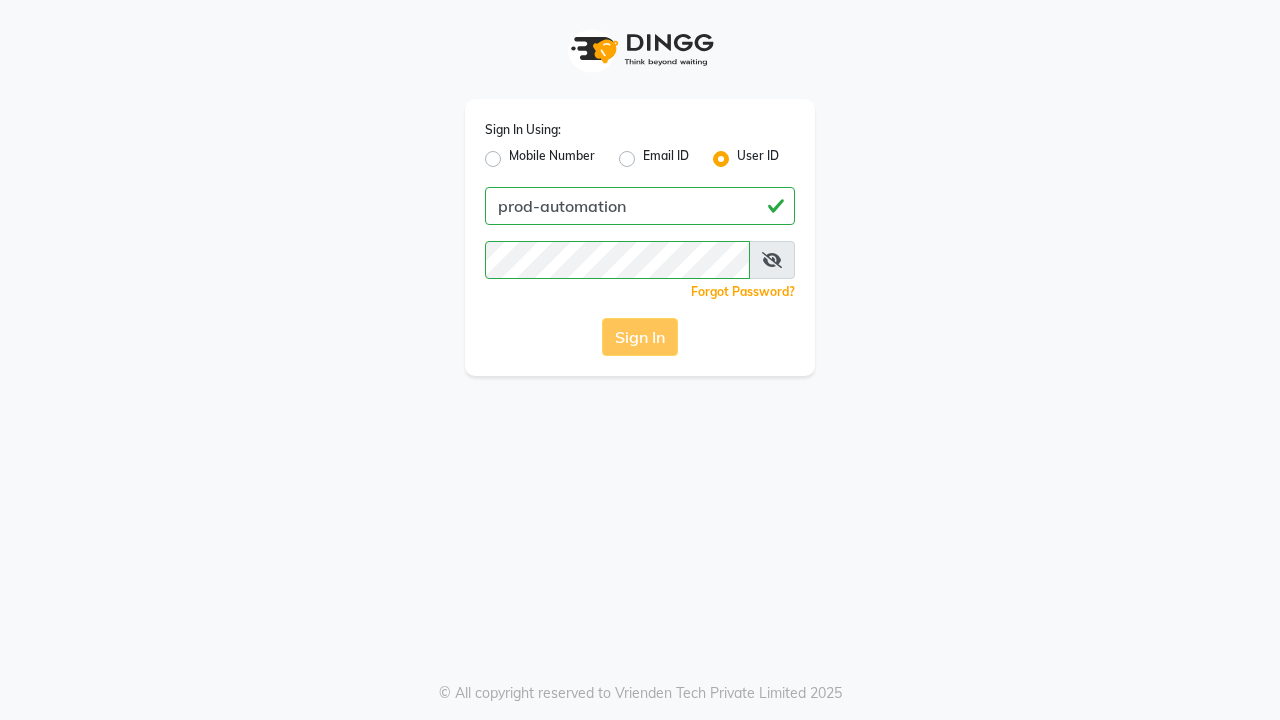 scroll, scrollTop: 0, scrollLeft: 0, axis: both 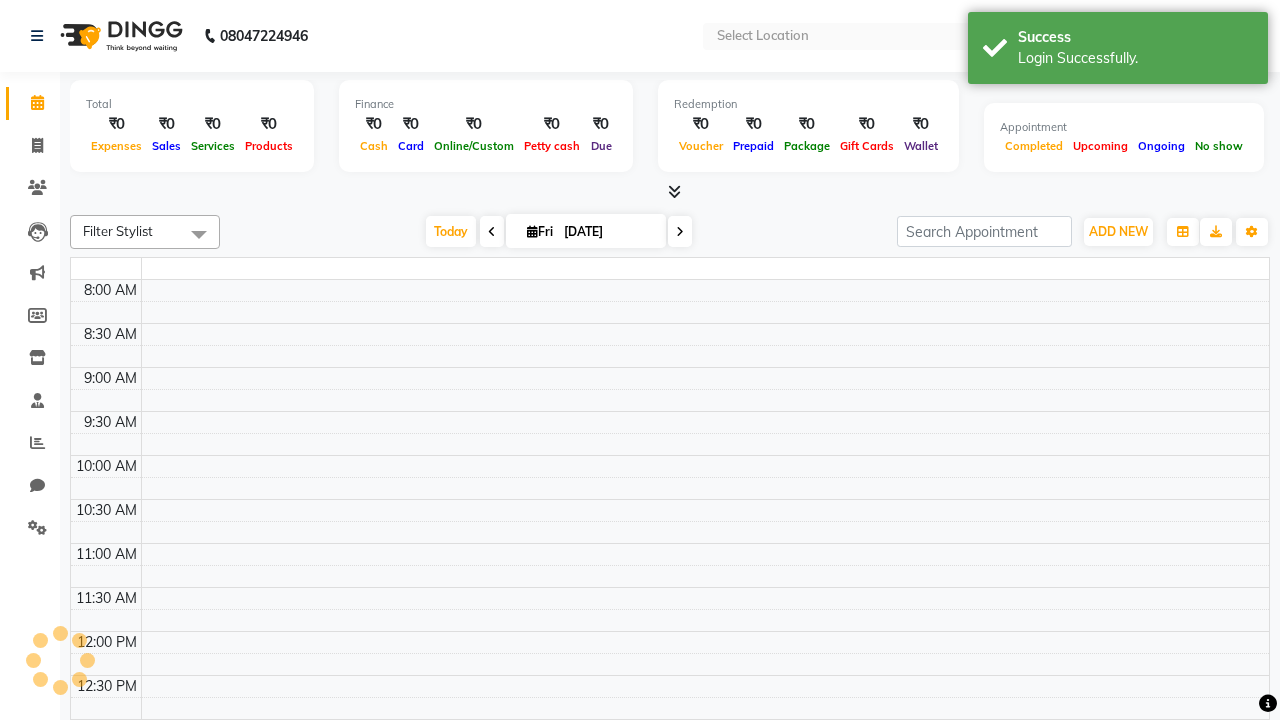 select on "en" 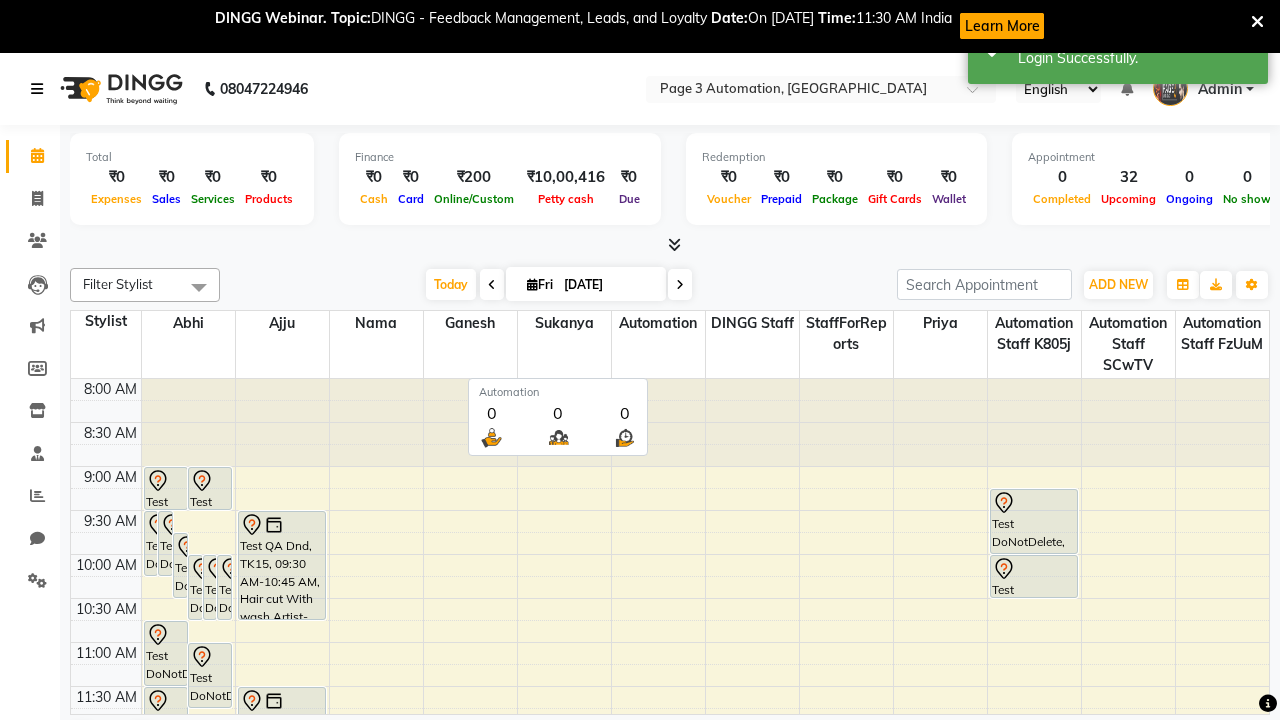 click at bounding box center (37, 89) 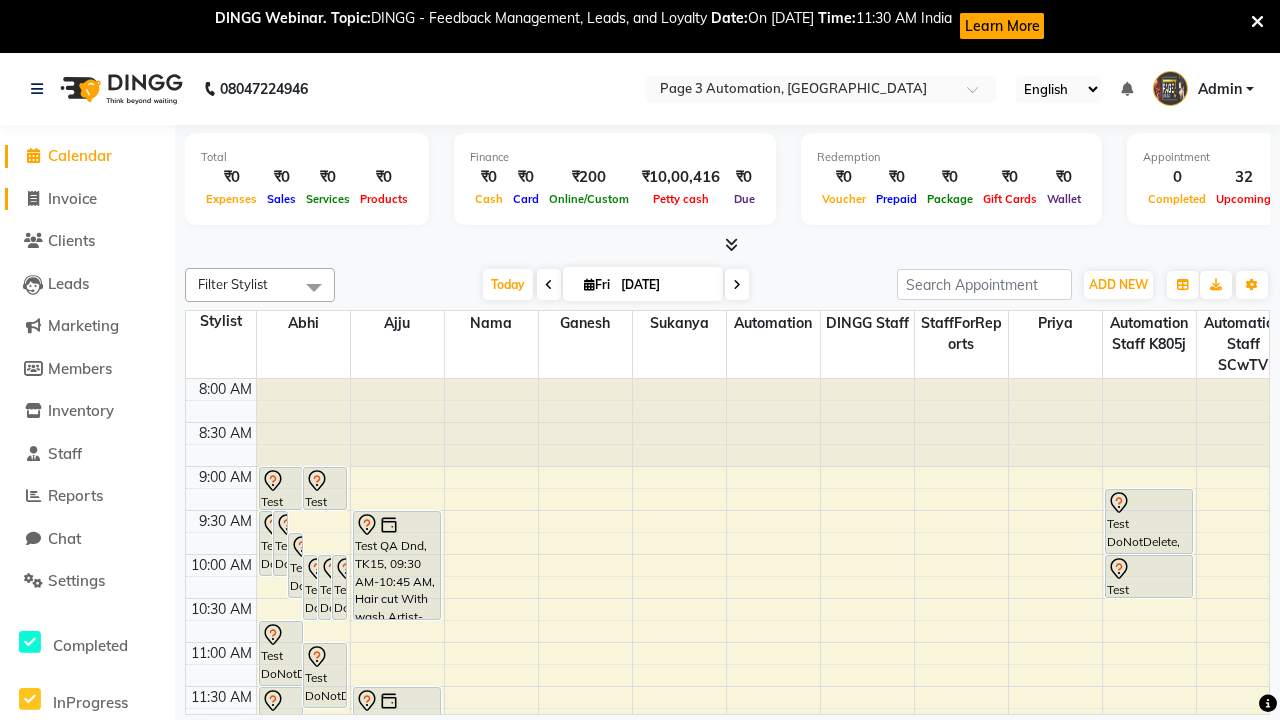 click on "Invoice" 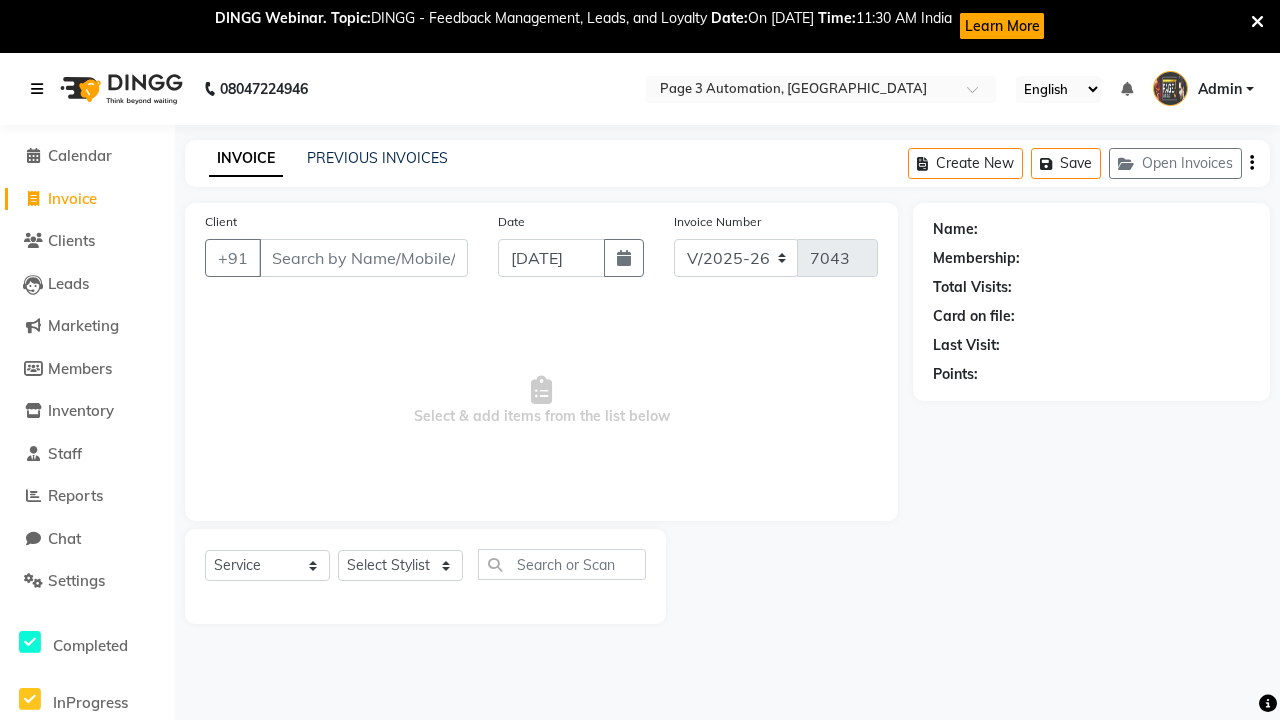 click at bounding box center (37, 89) 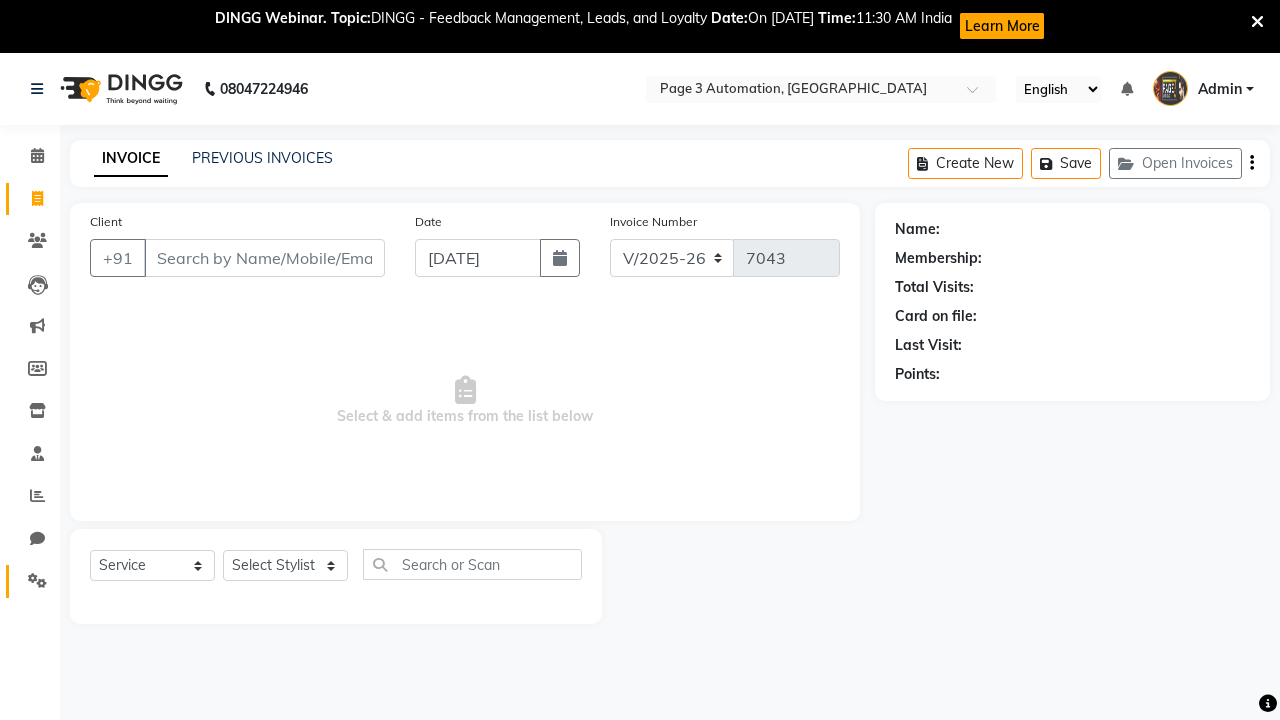 click 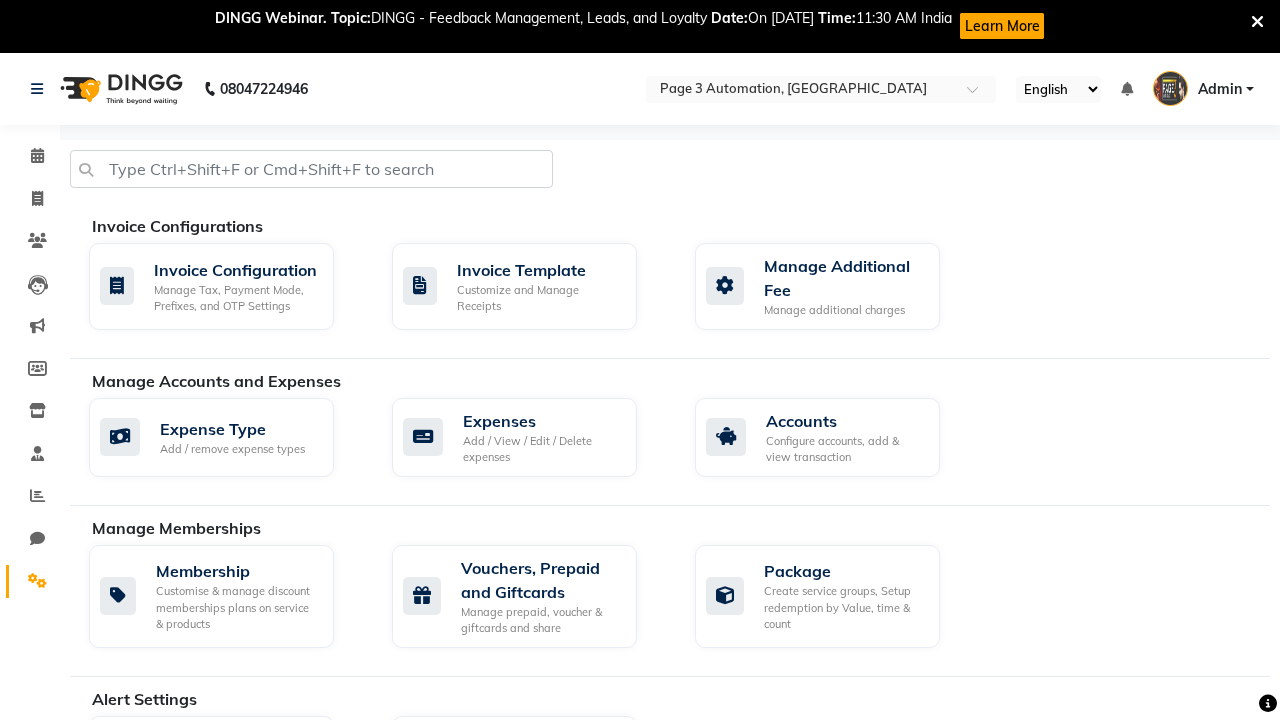 click on "Manage reset opening cash, change password." 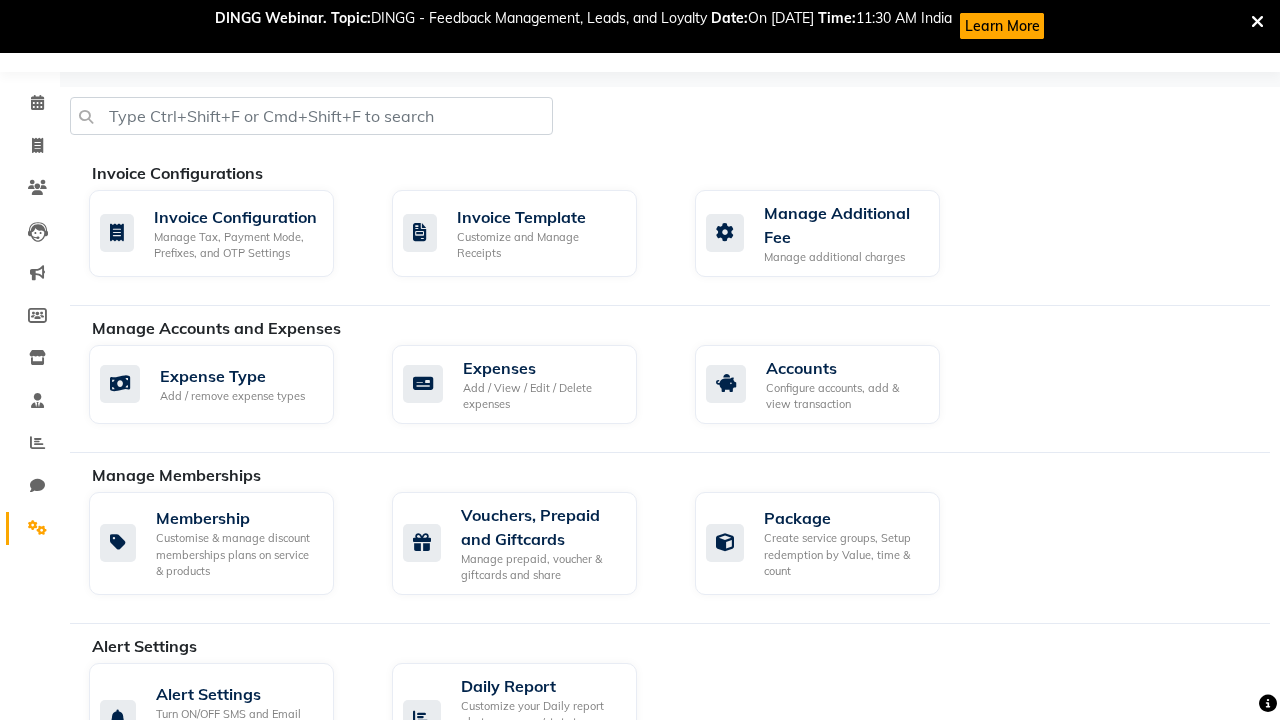 select on "2: 15" 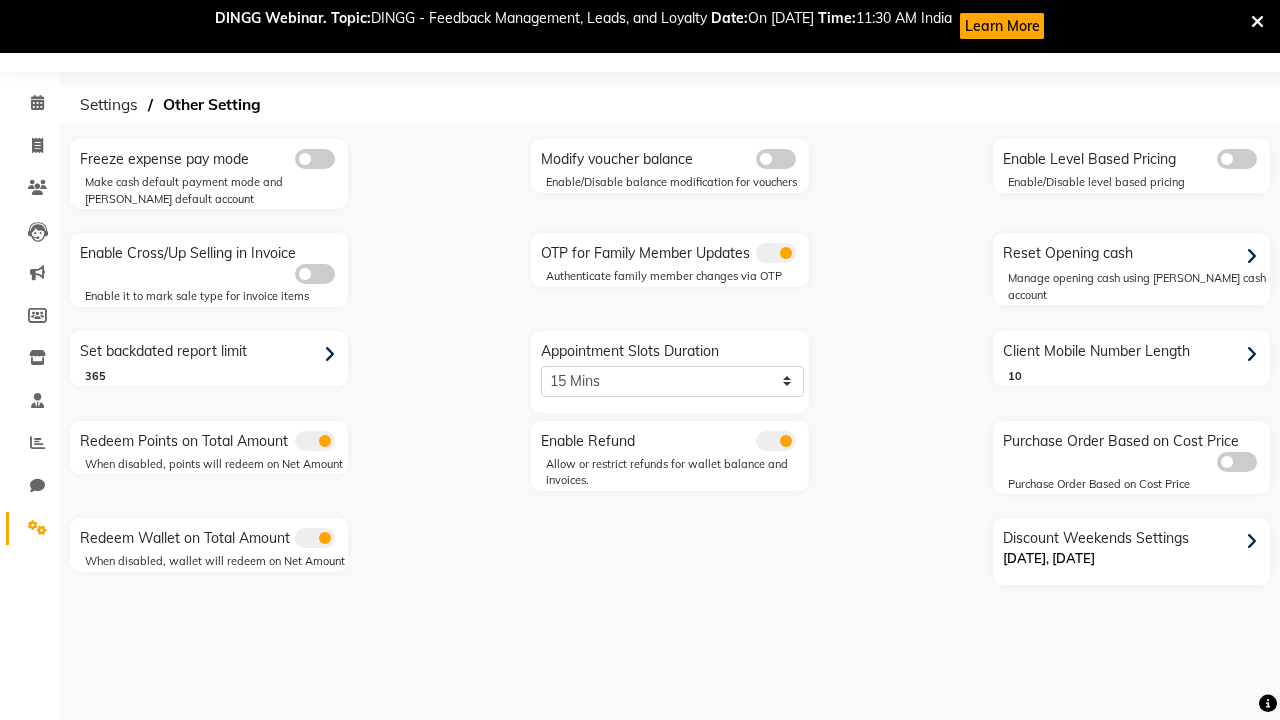 scroll, scrollTop: 0, scrollLeft: 0, axis: both 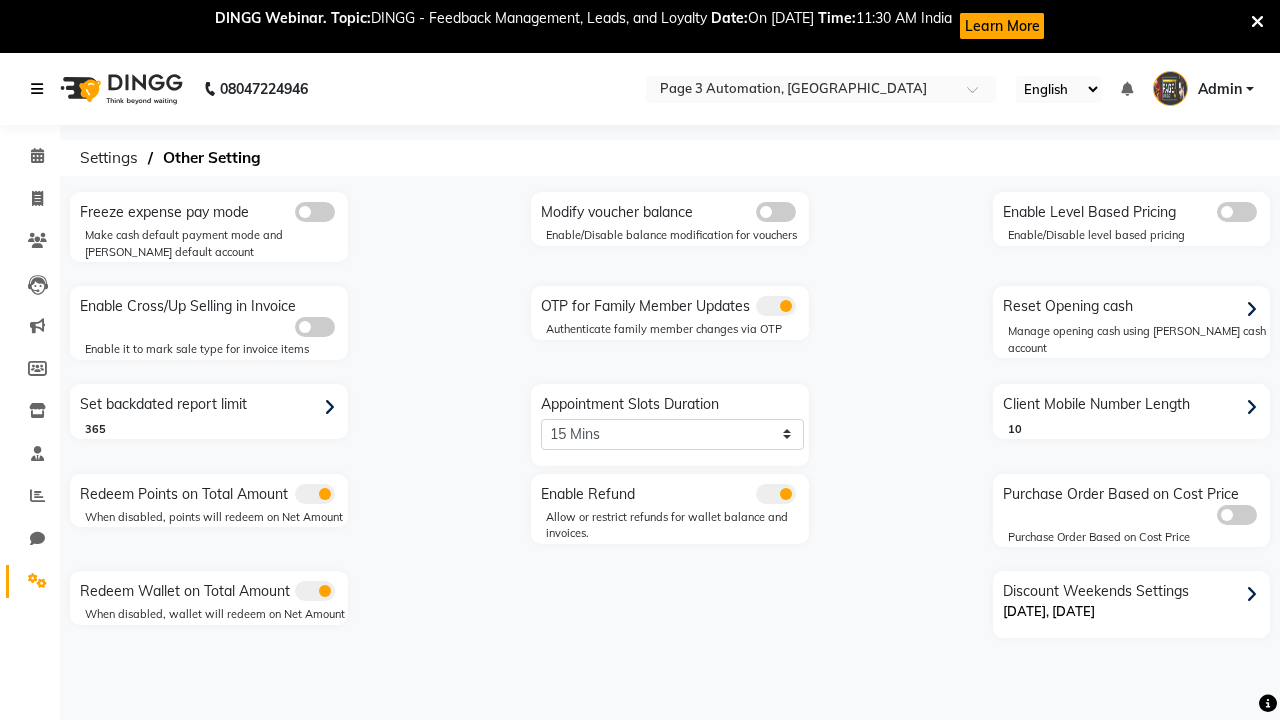 click at bounding box center [37, 89] 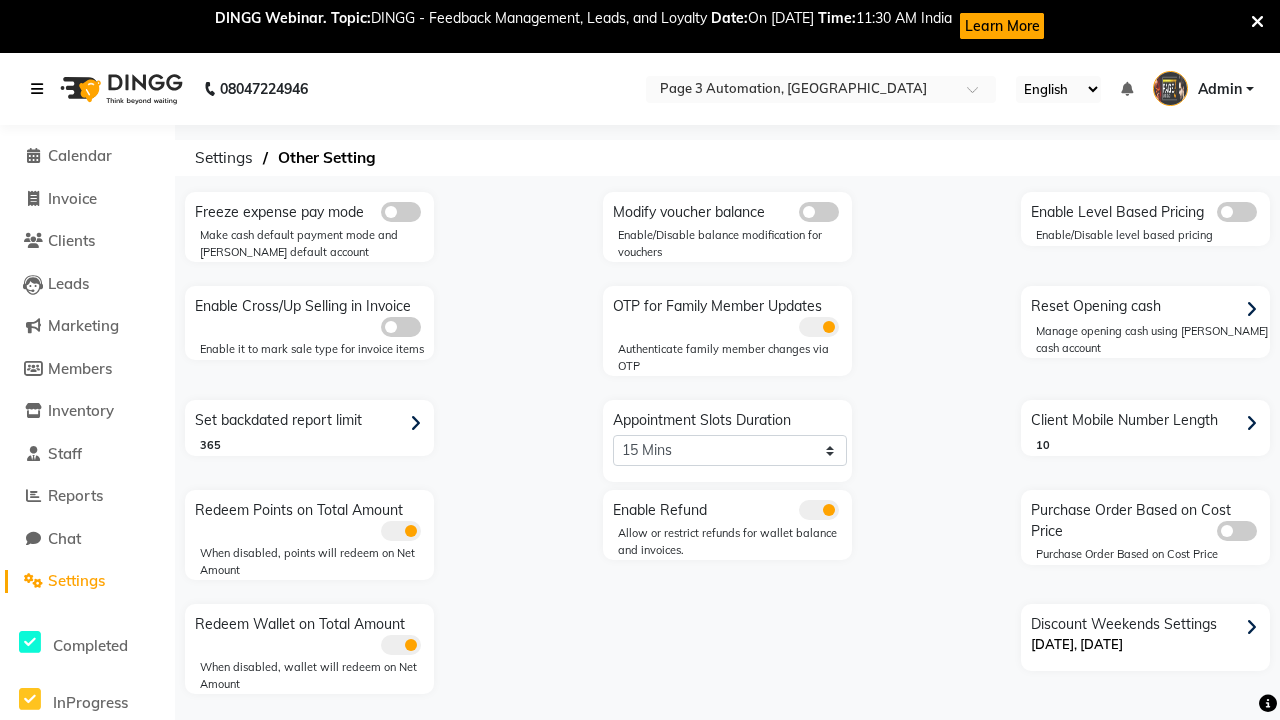 scroll, scrollTop: 53, scrollLeft: 0, axis: vertical 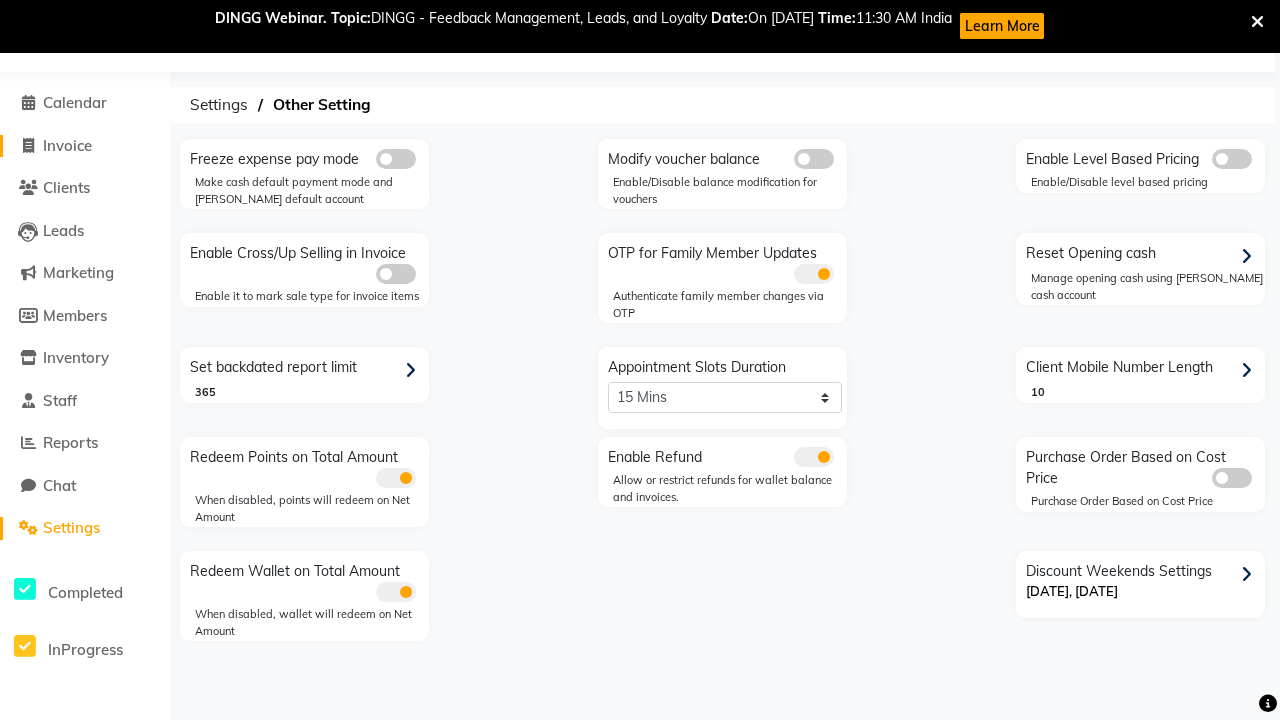 click on "Invoice" 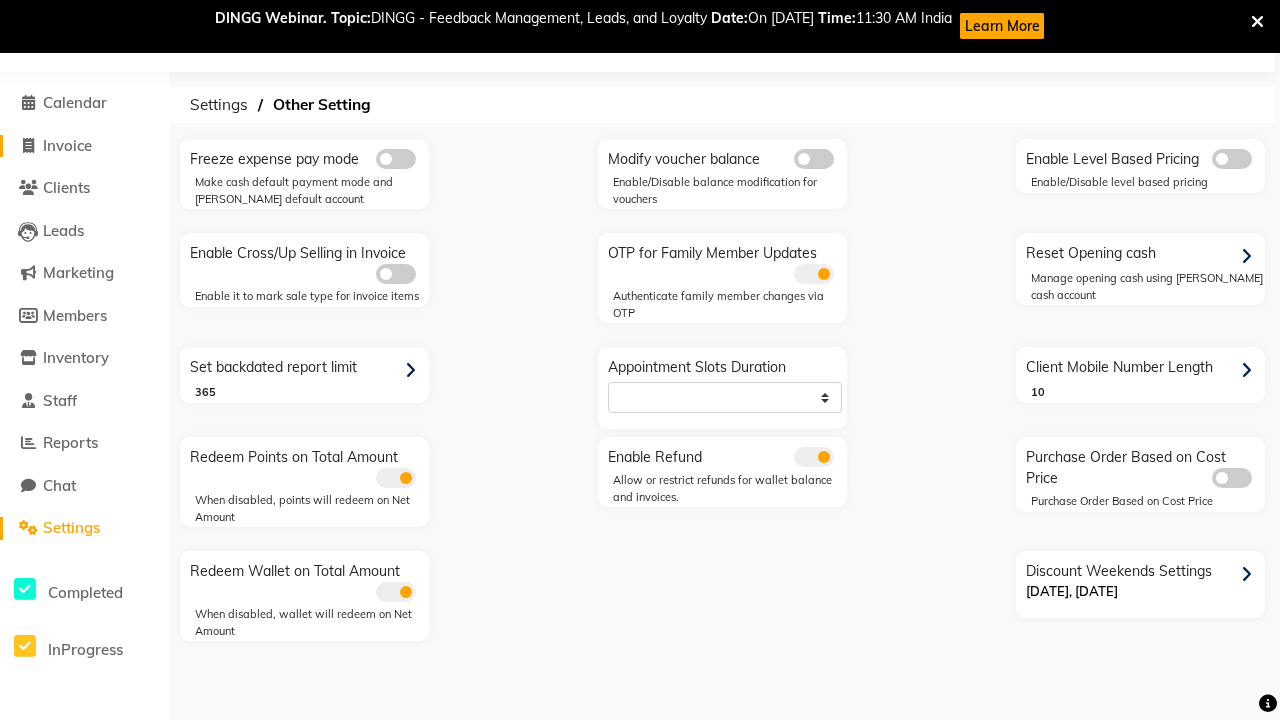 select on "2774" 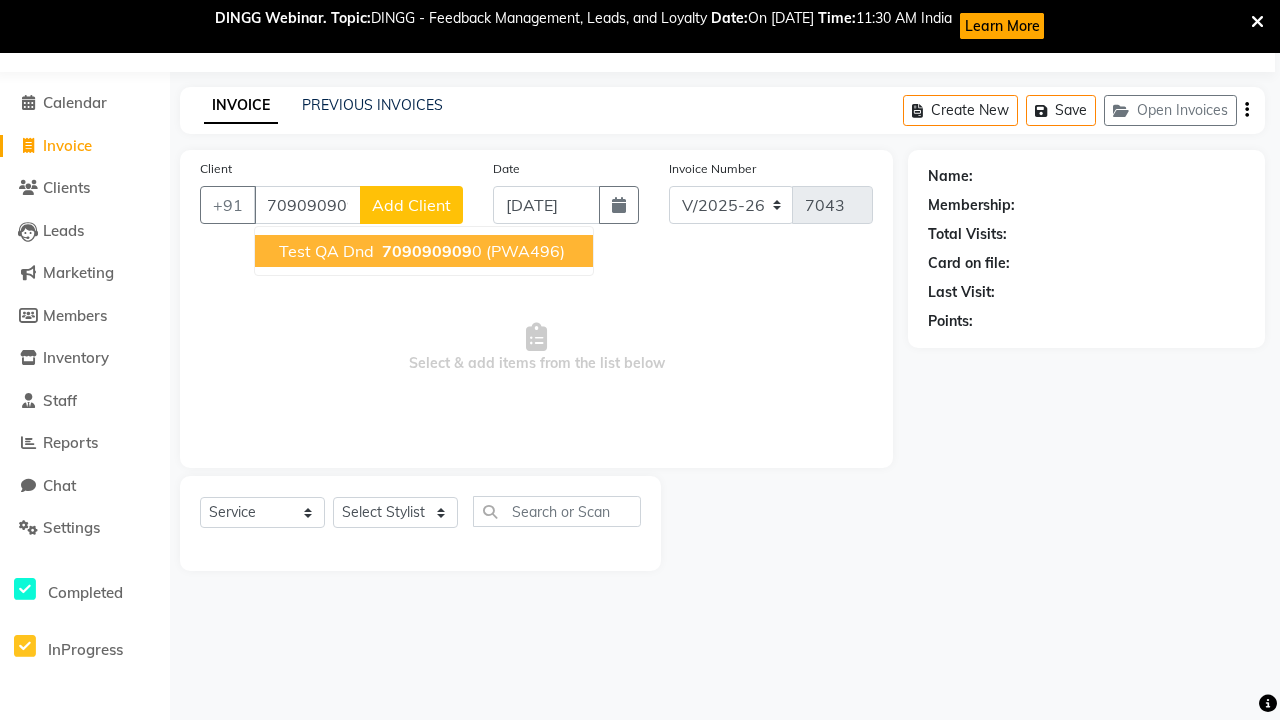 click on "709090909" at bounding box center [427, 251] 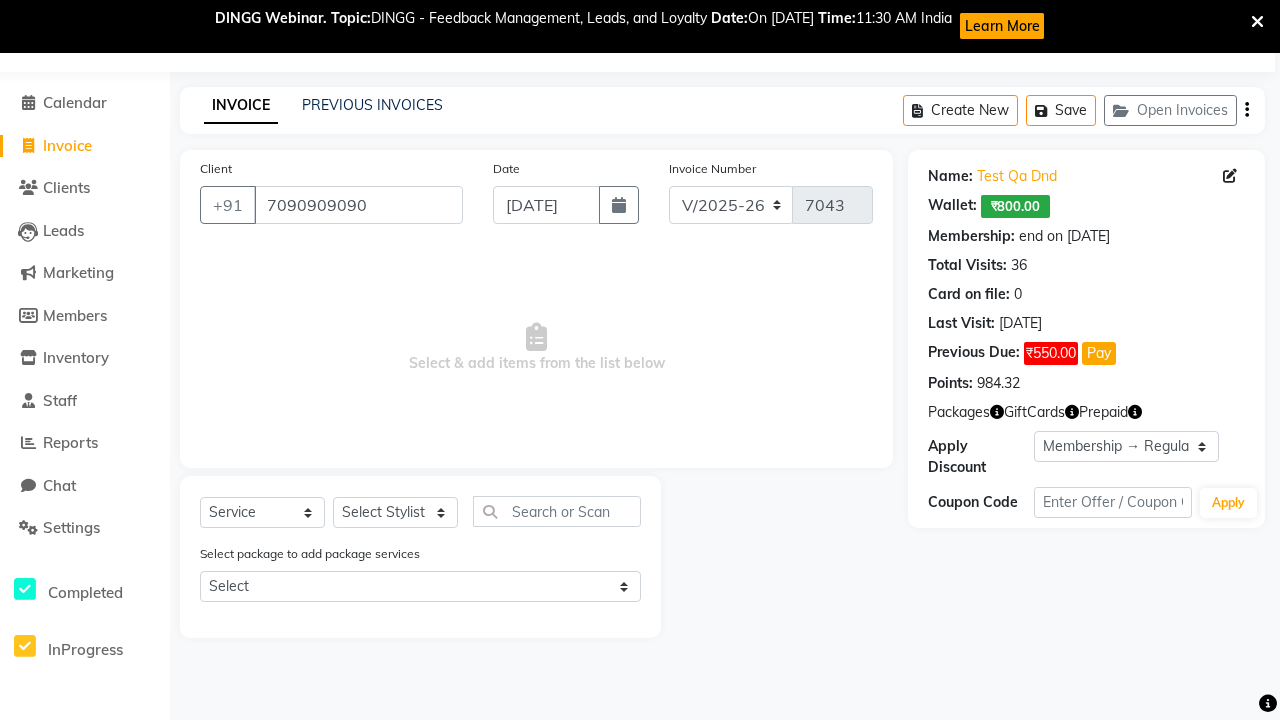 select on "0:" 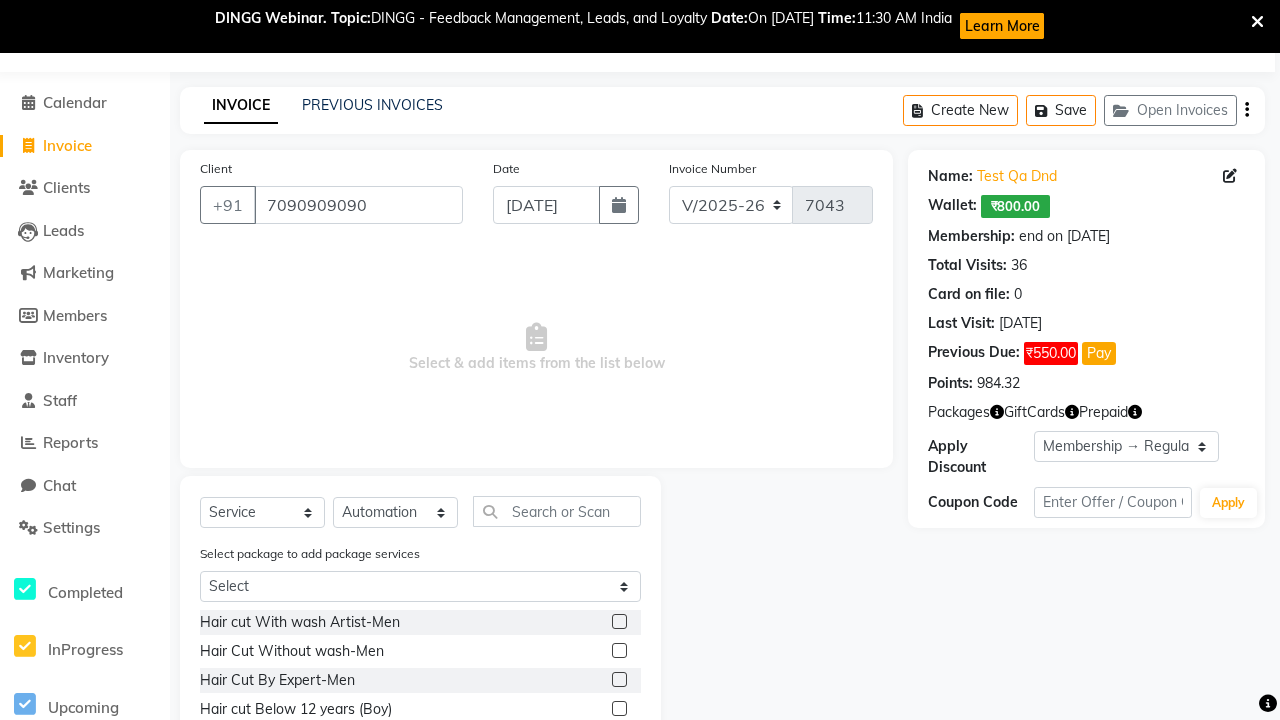 click 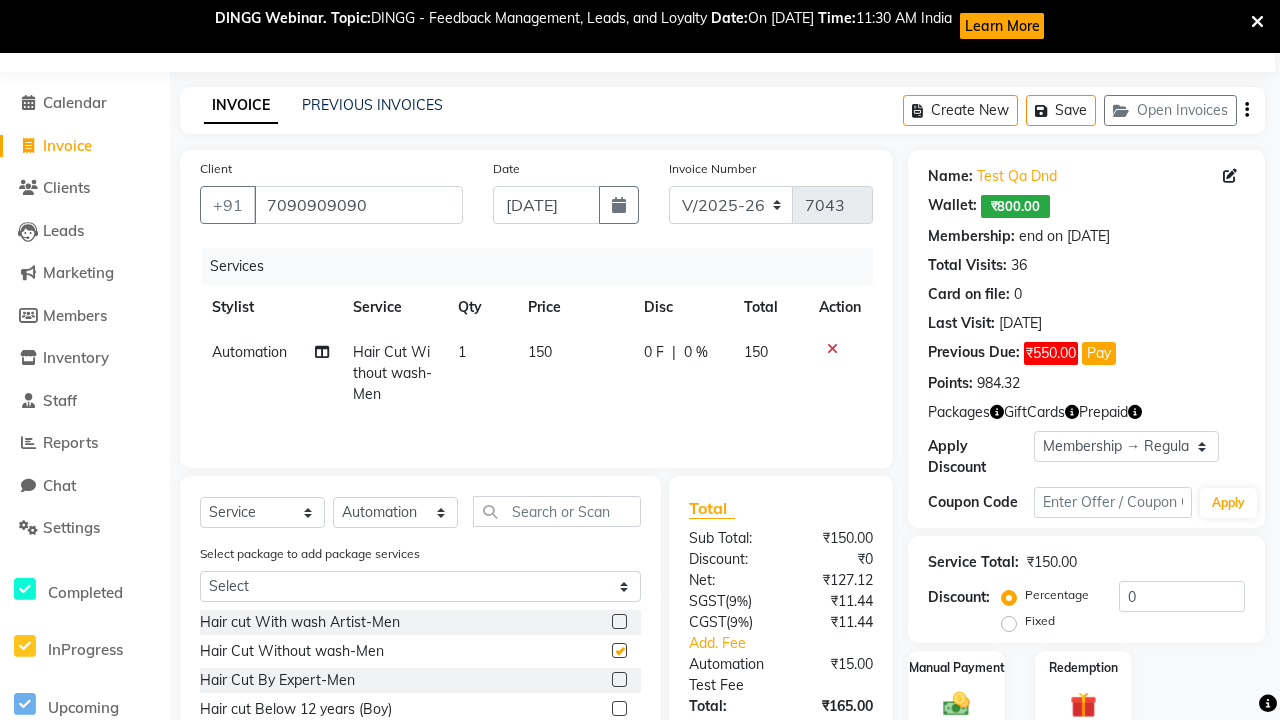 checkbox on "false" 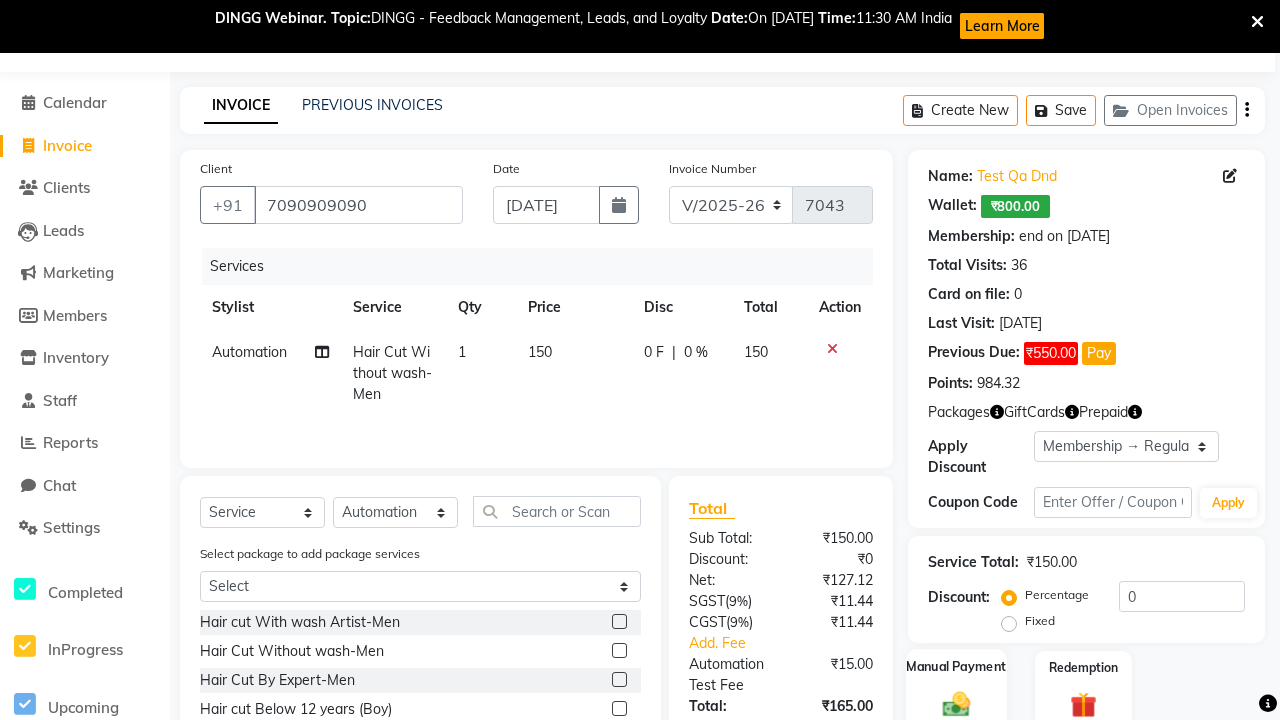 click 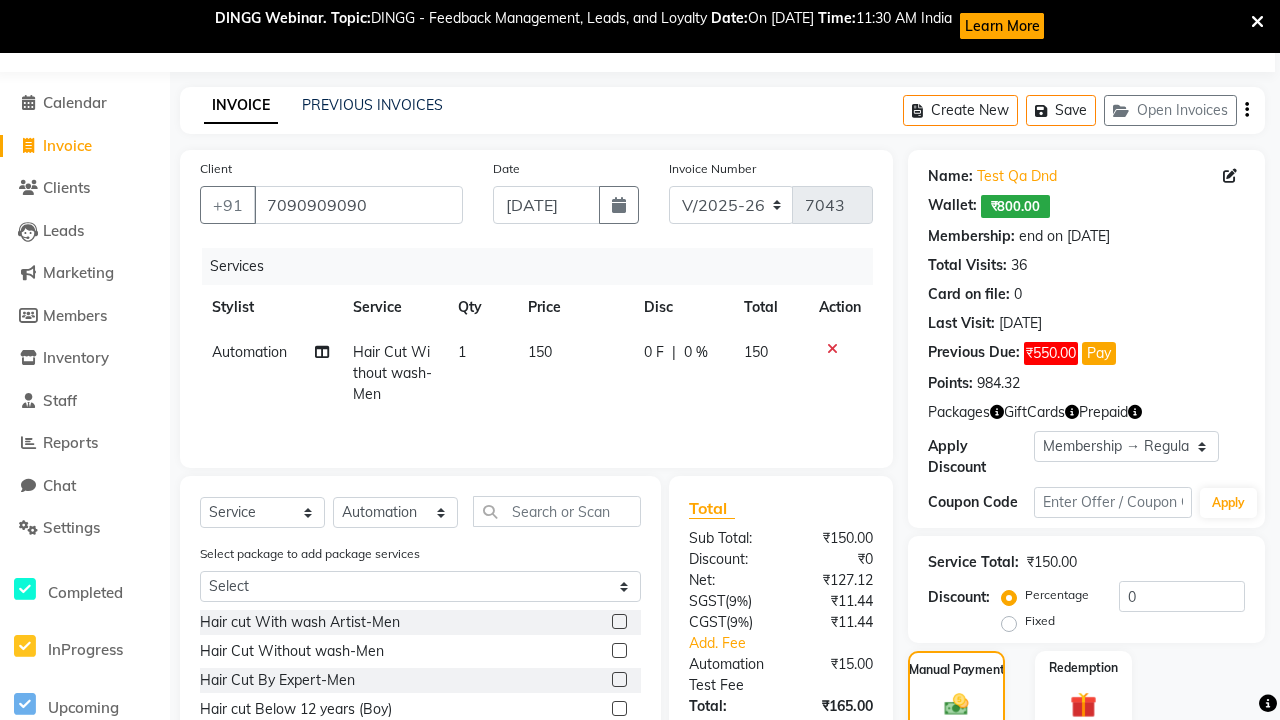click on "PhonePe" 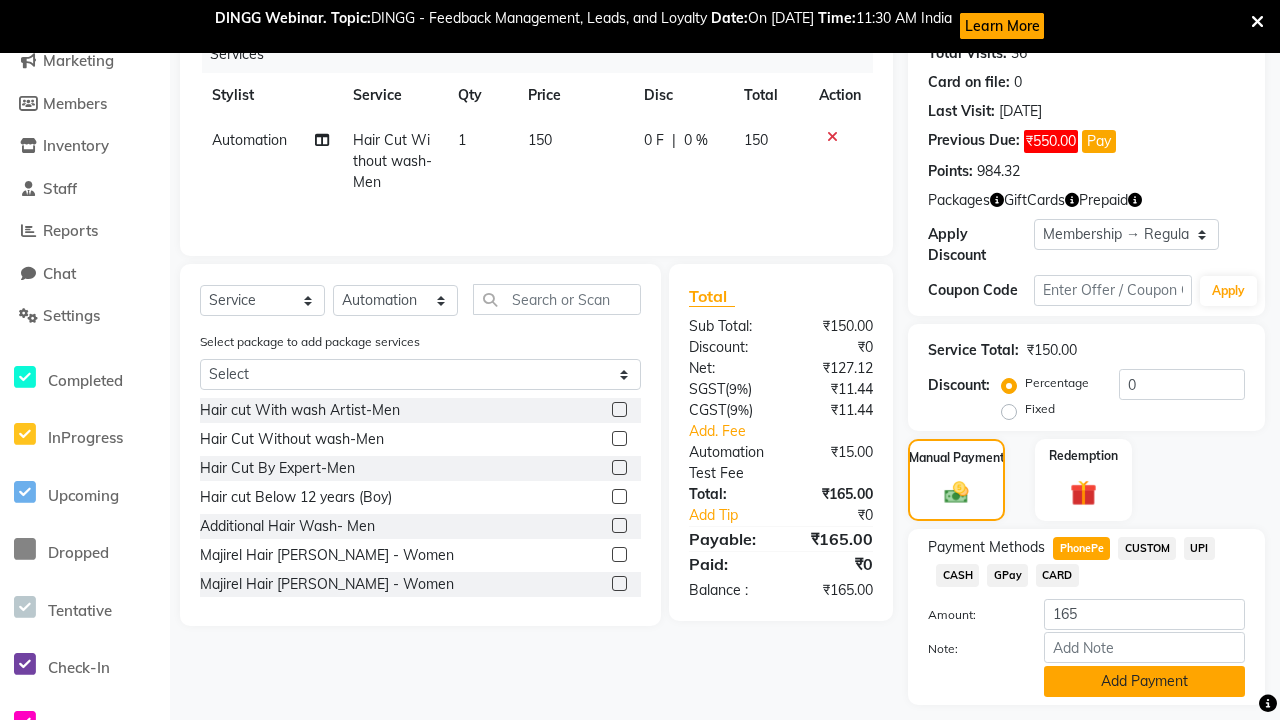 click on "Add Payment" 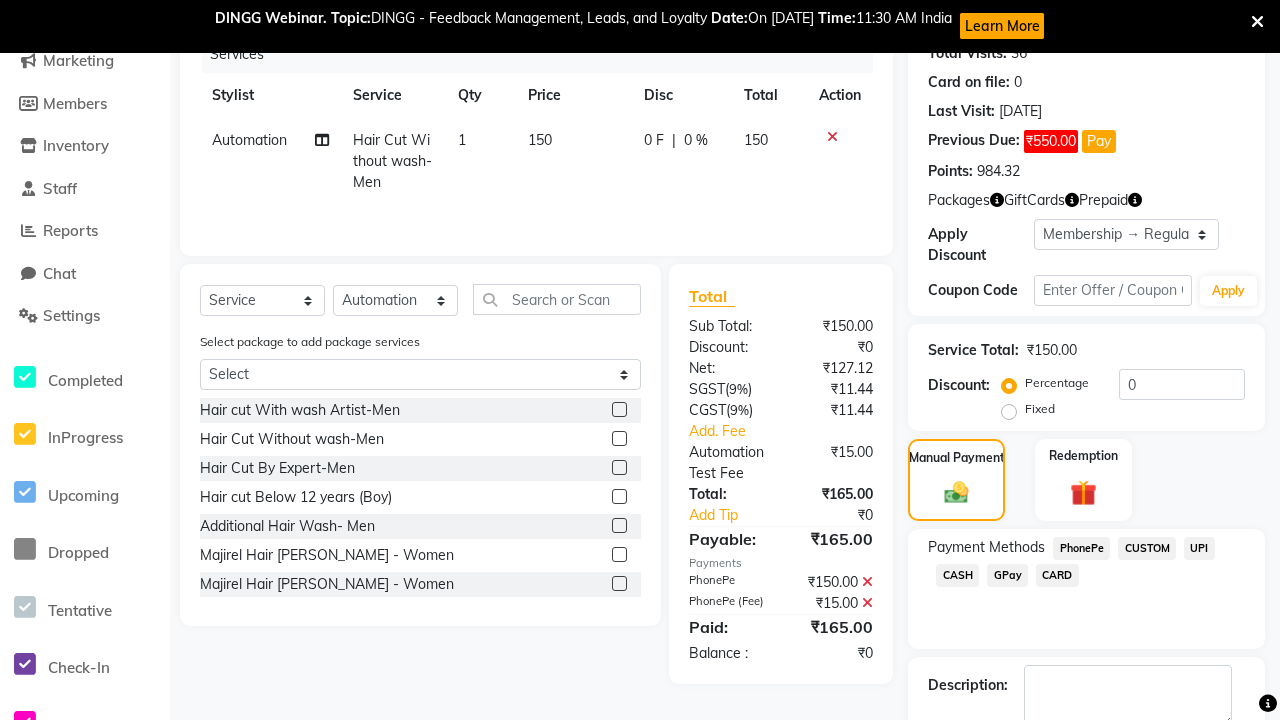 click 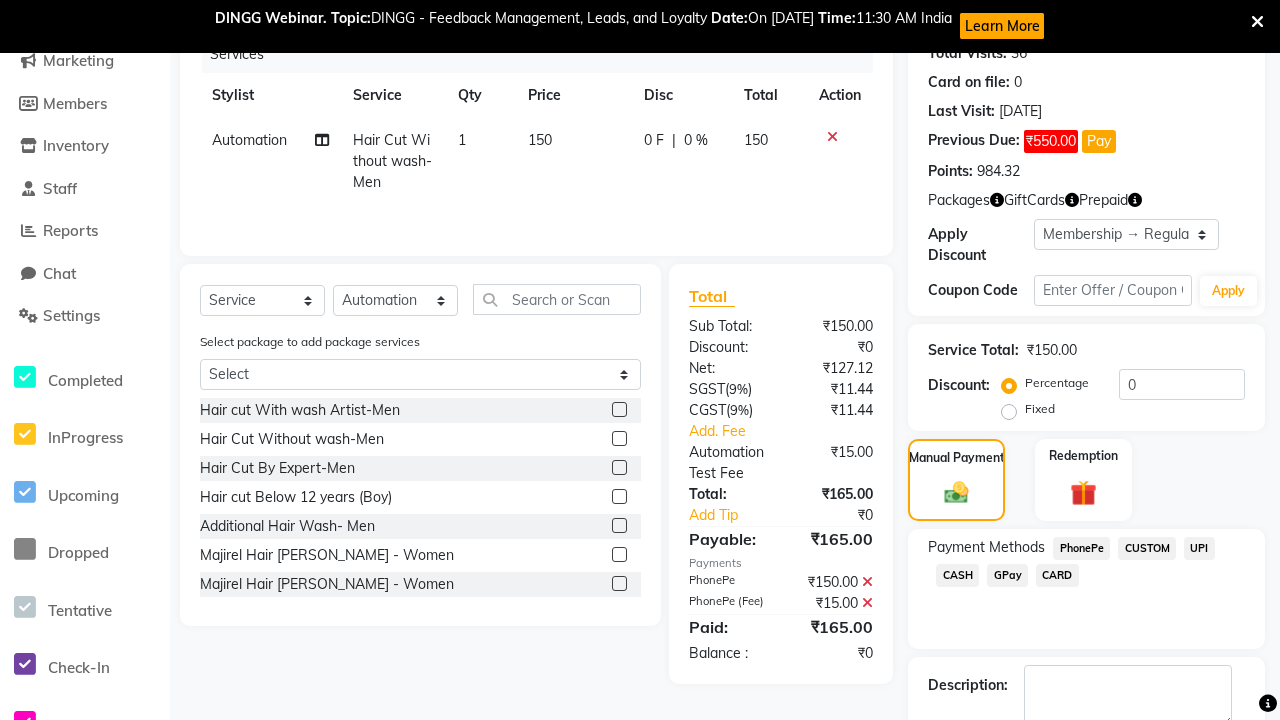 scroll, scrollTop: 417, scrollLeft: 0, axis: vertical 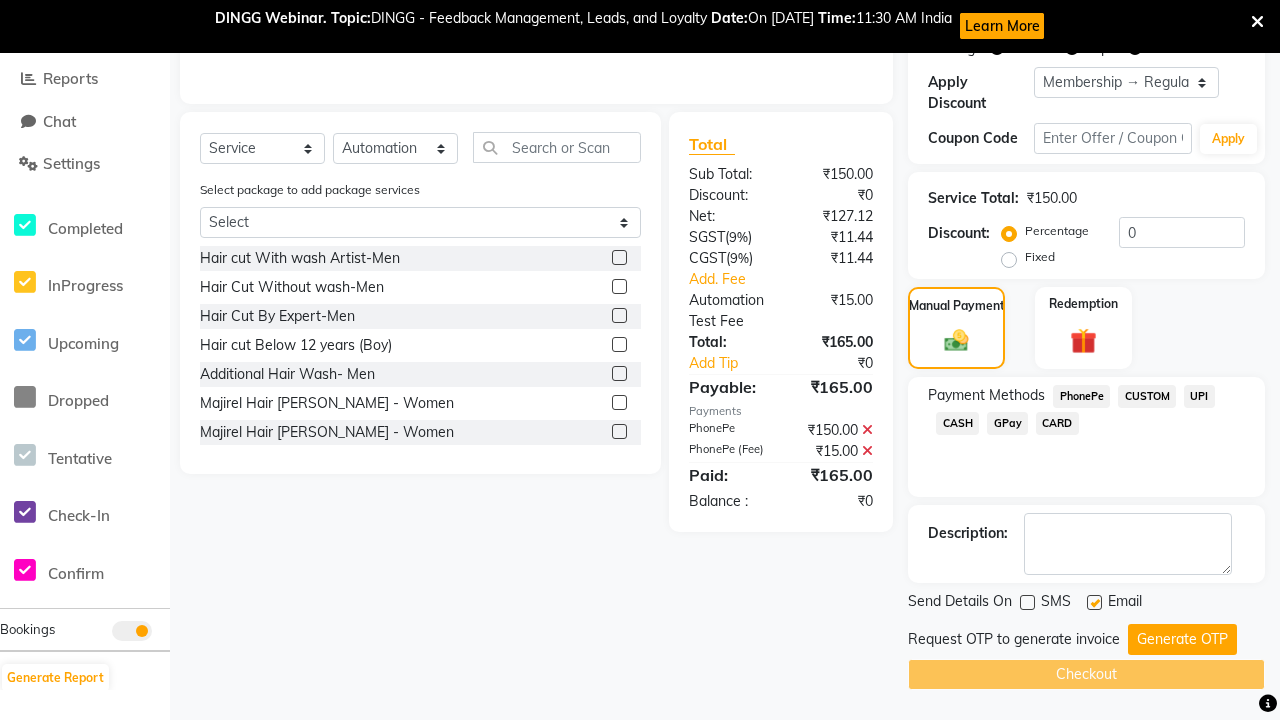 click 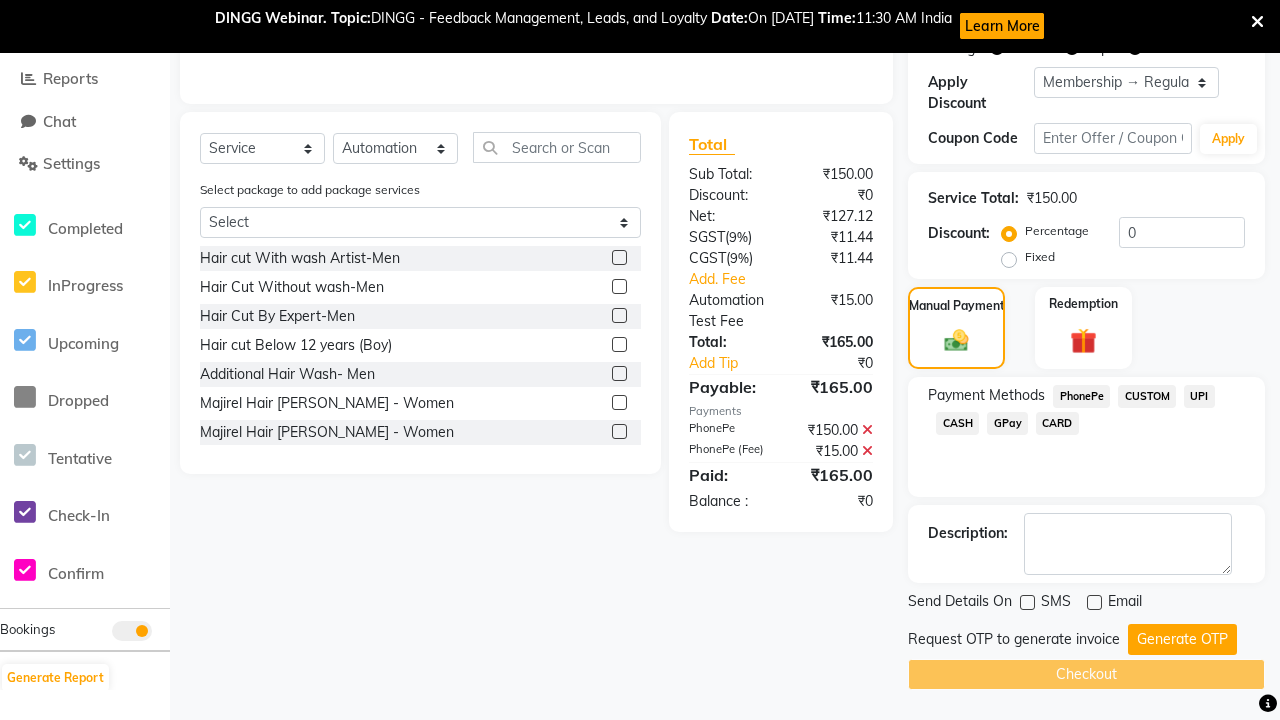 click on "Checkout" 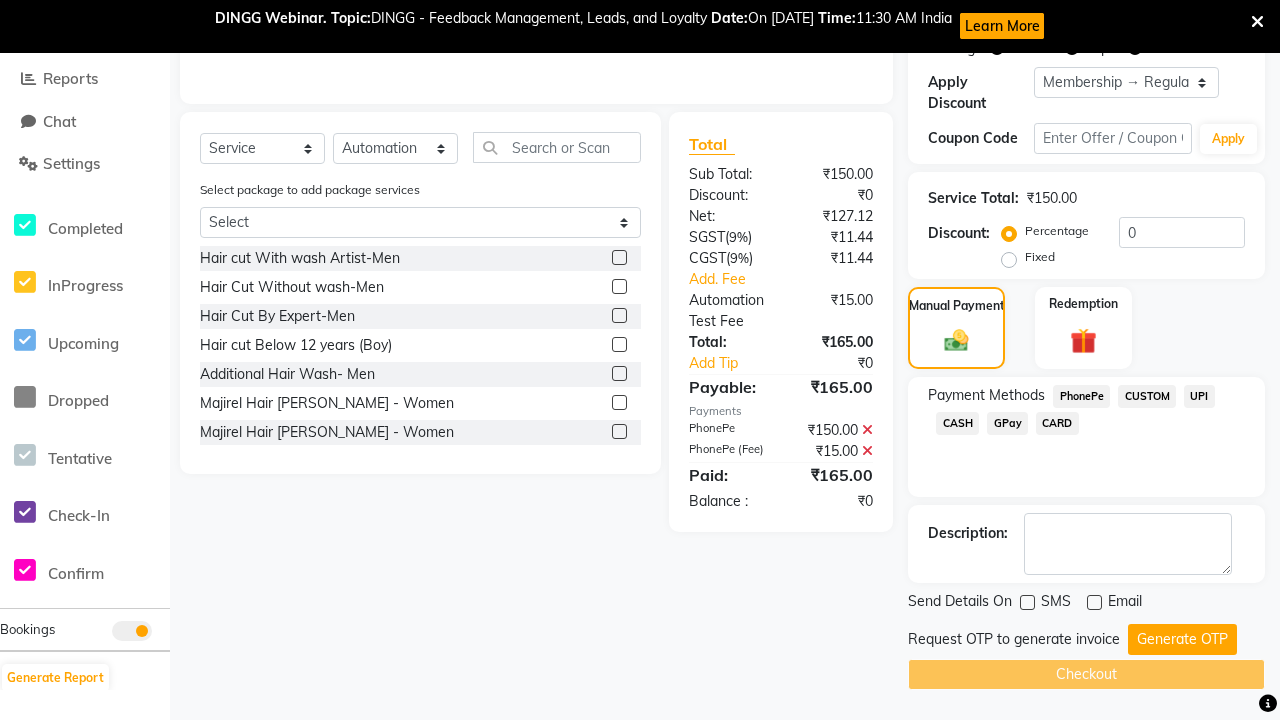 scroll, scrollTop: 0, scrollLeft: 0, axis: both 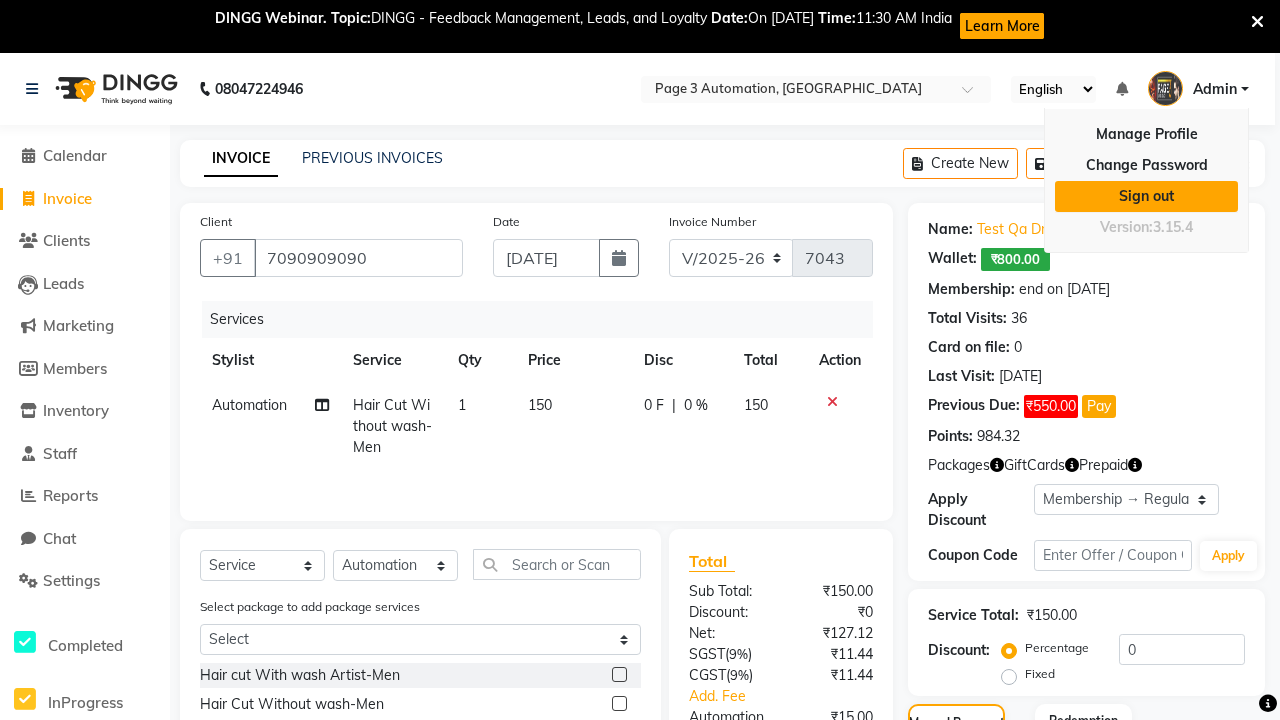 click on "Sign out" at bounding box center (1146, 196) 